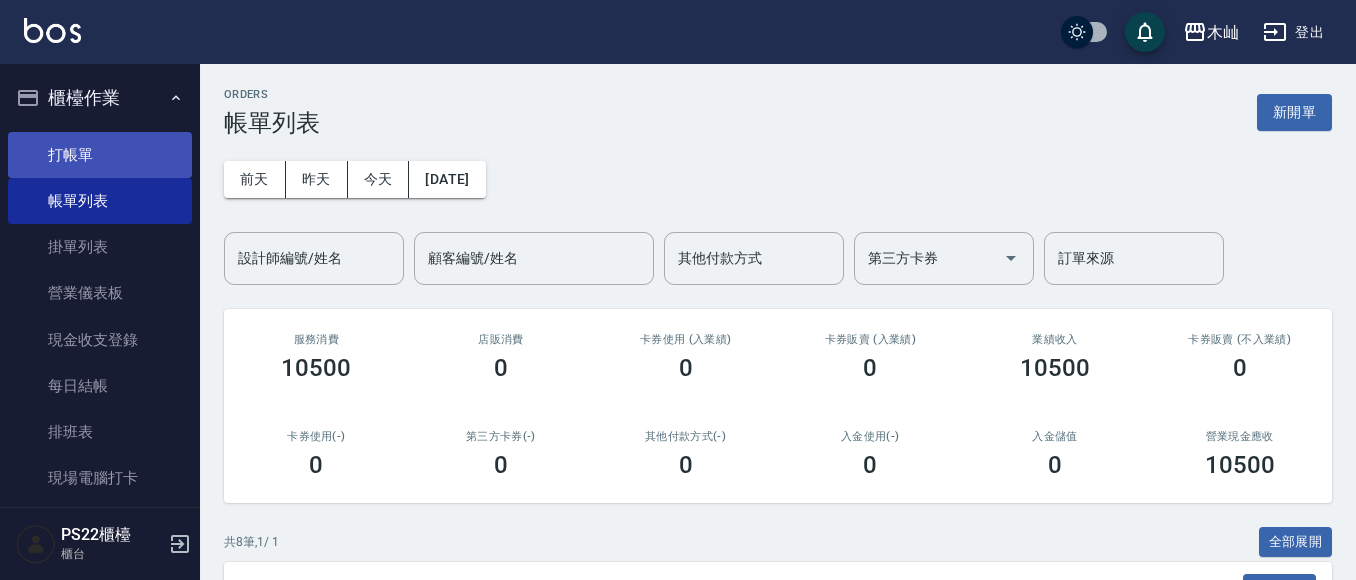 scroll, scrollTop: 0, scrollLeft: 0, axis: both 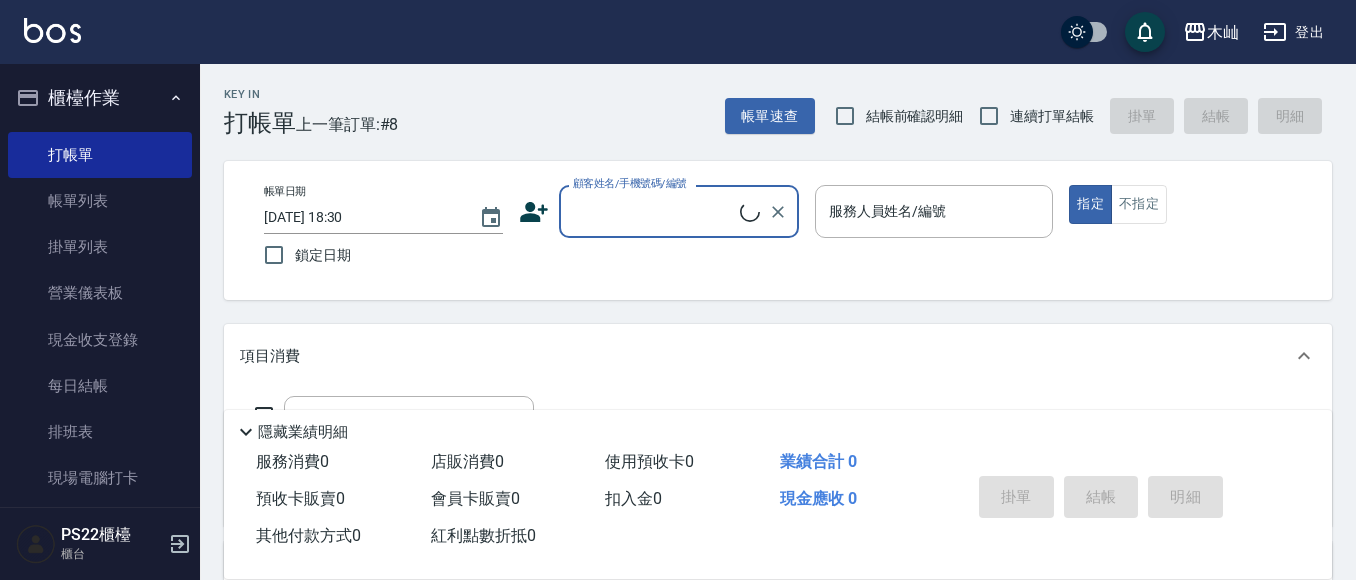 click on "顧客姓名/手機號碼/編號" at bounding box center (679, 211) 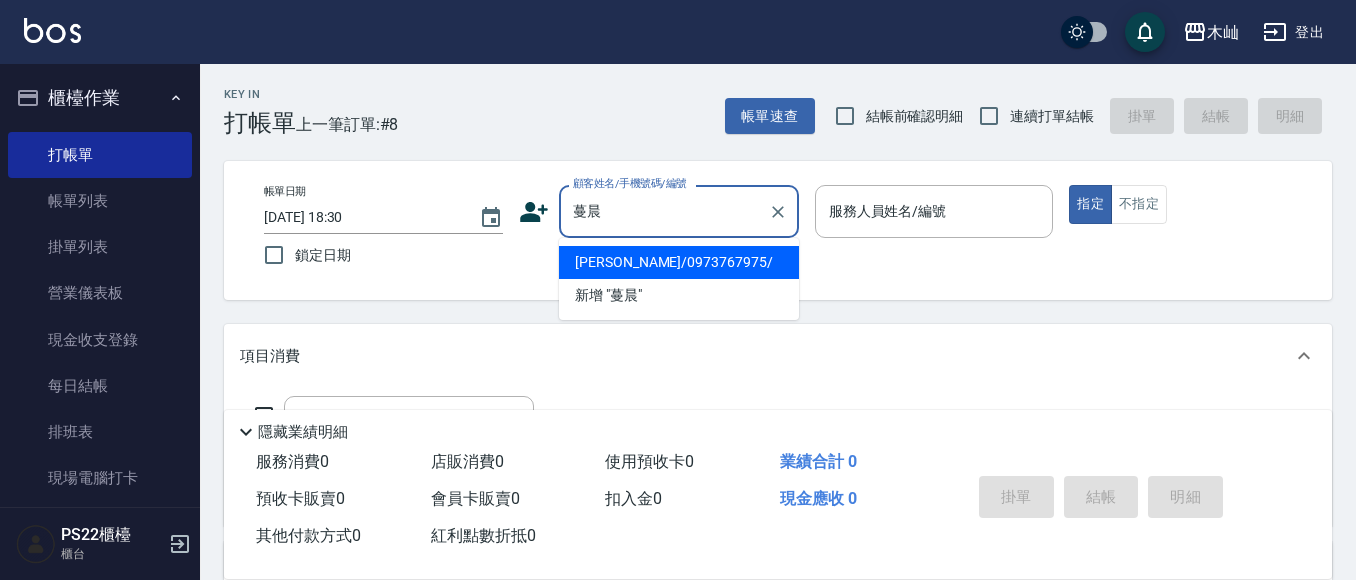 click on "[PERSON_NAME]/0973767975/" at bounding box center (679, 262) 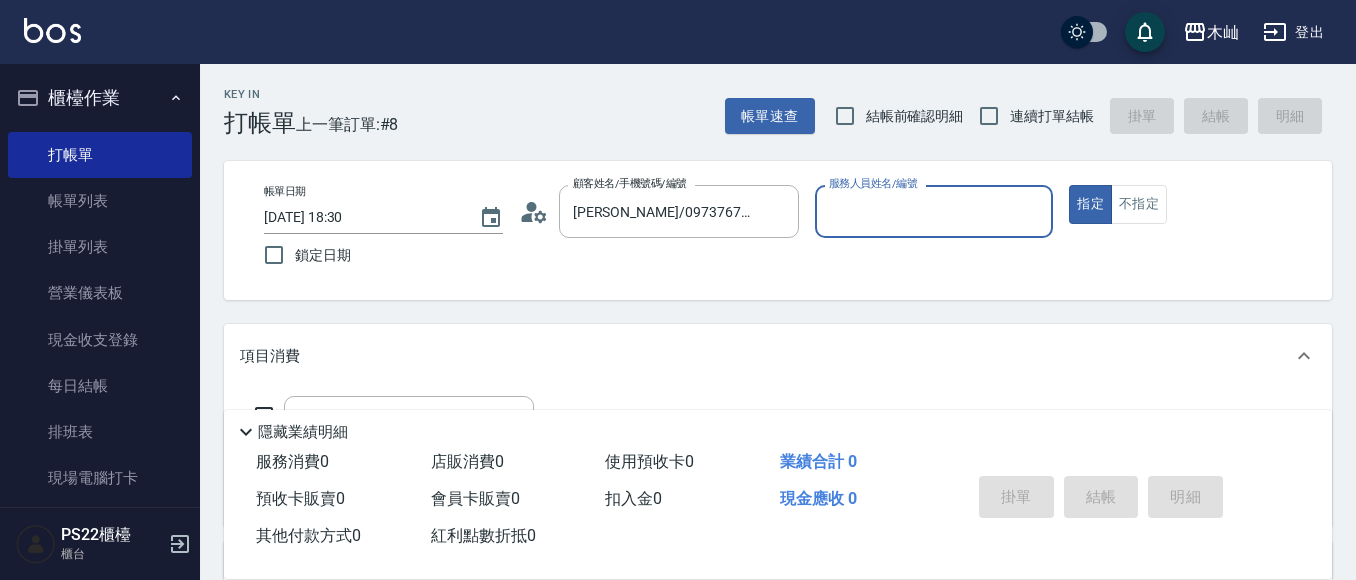 type on "[PERSON_NAME]-7" 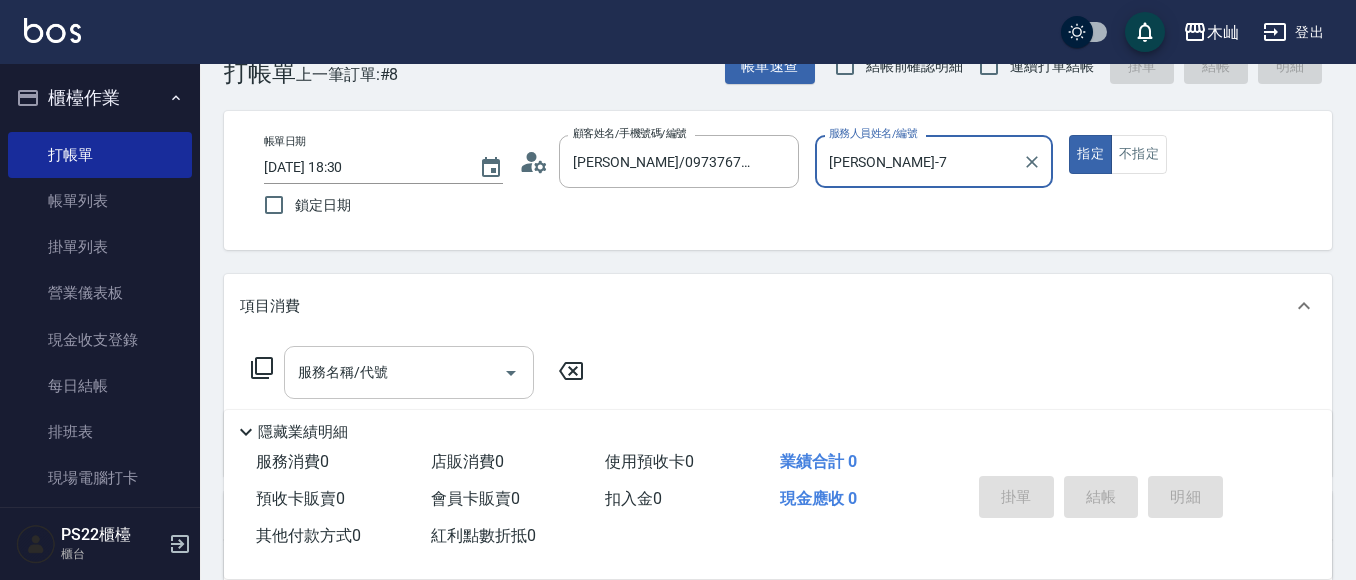 scroll, scrollTop: 100, scrollLeft: 0, axis: vertical 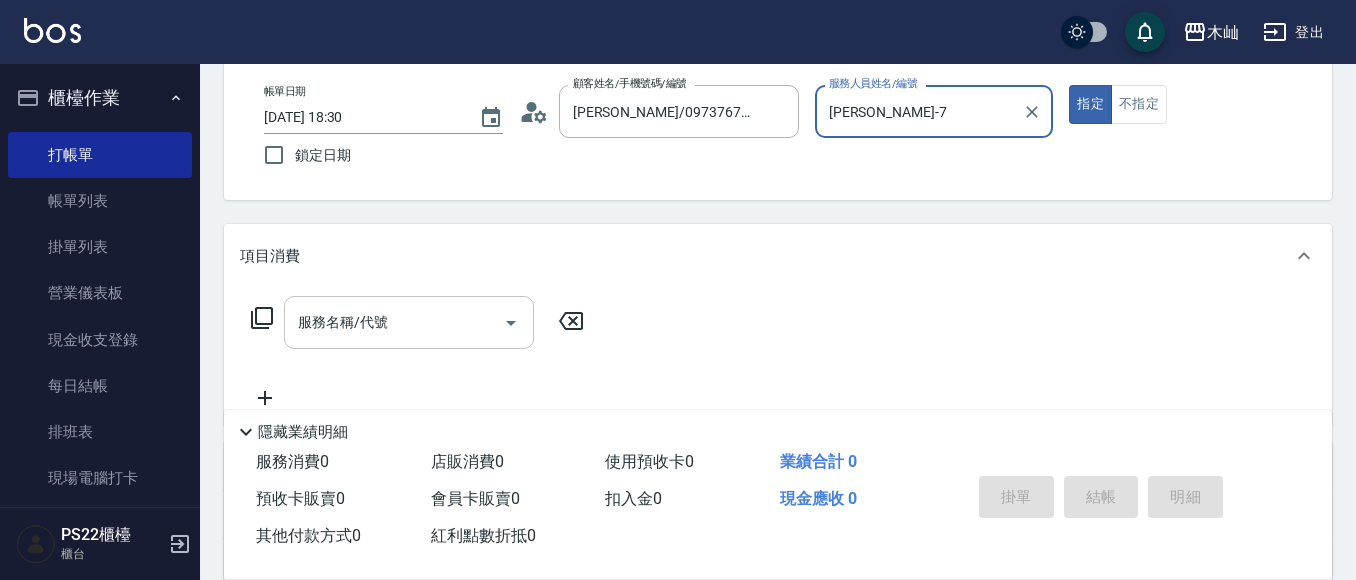 click on "服務名稱/代號 服務名稱/代號" at bounding box center (409, 322) 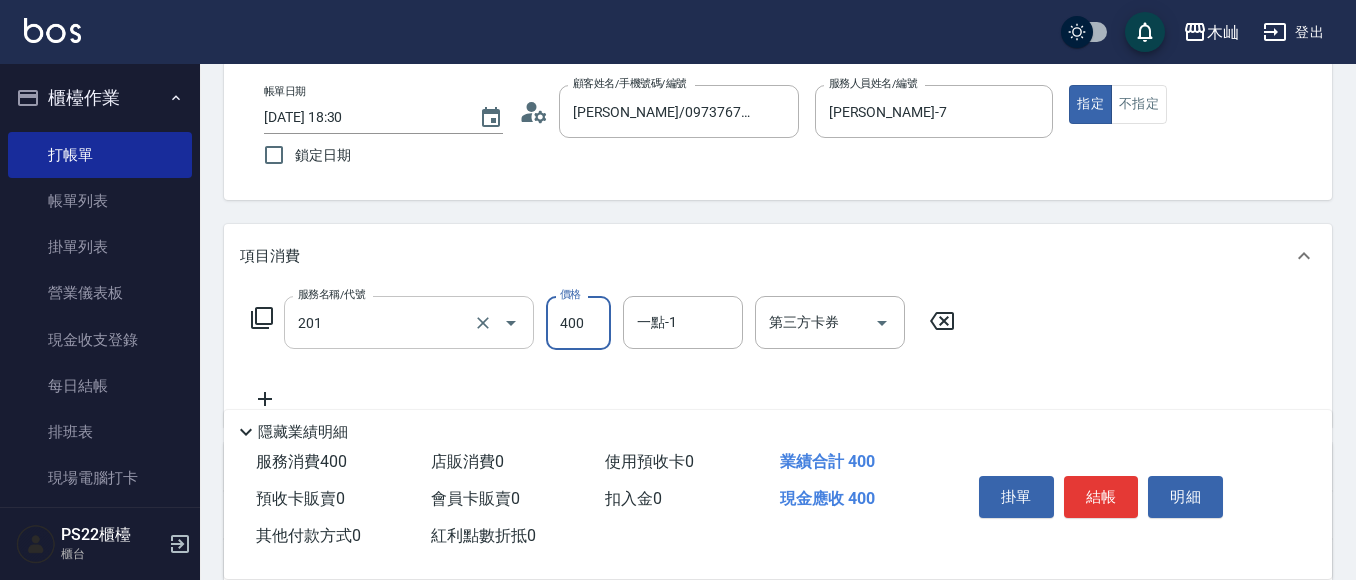 type on "洗剪(201)" 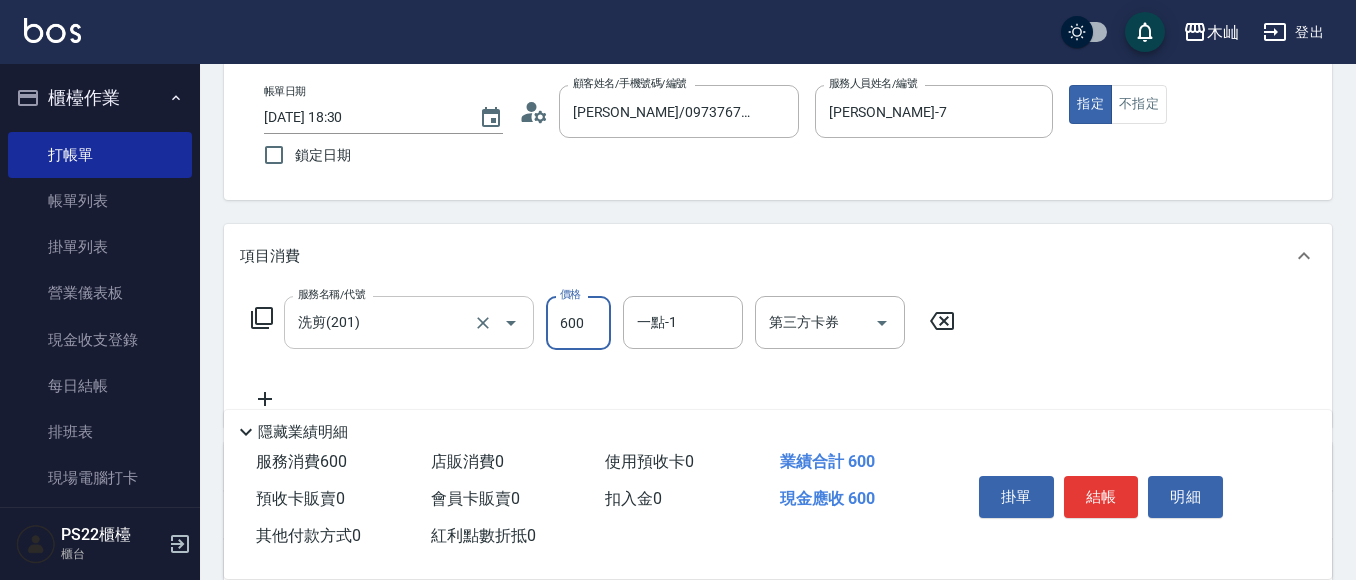 type on "600" 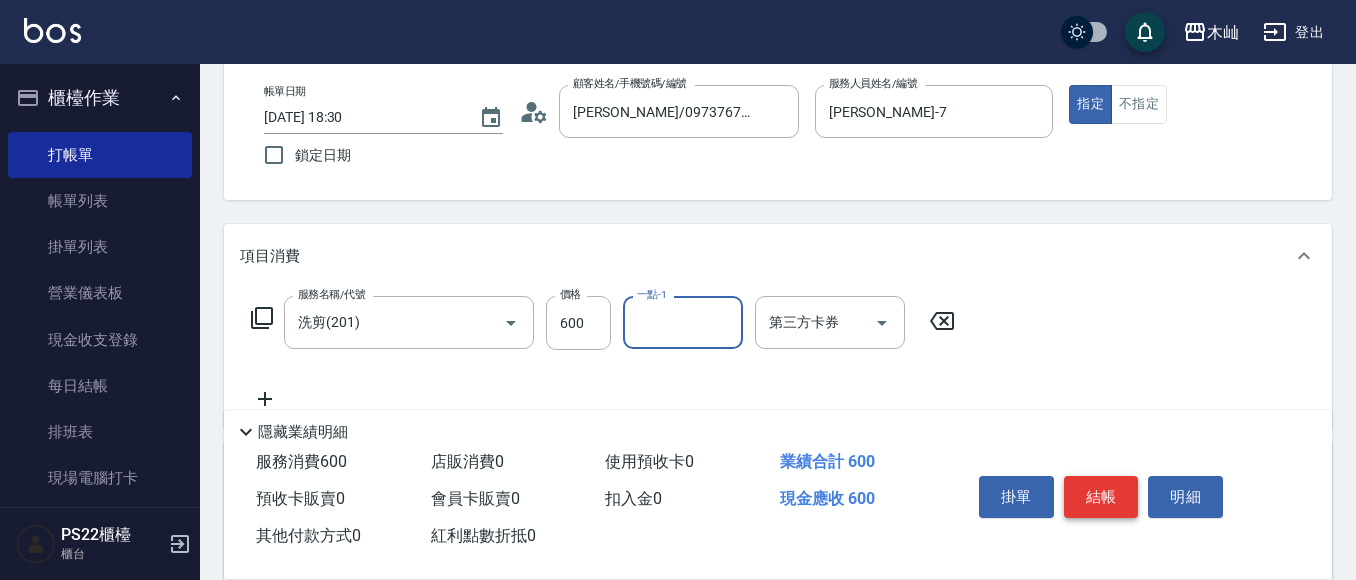 click on "結帳" at bounding box center [1101, 497] 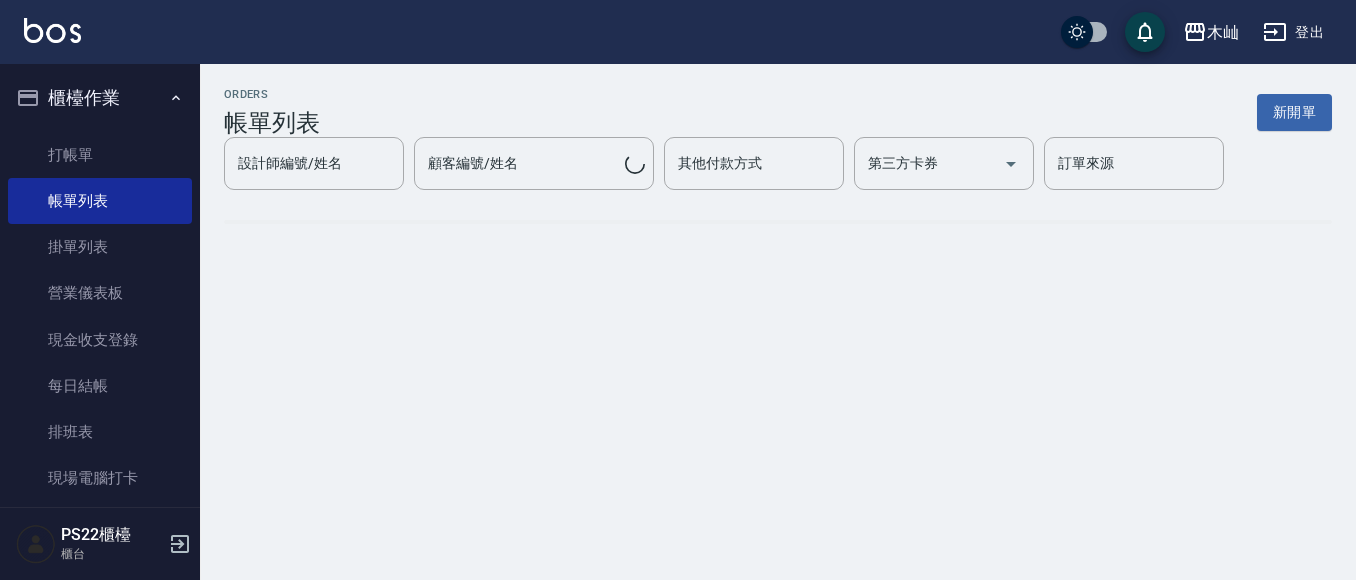 scroll, scrollTop: 0, scrollLeft: 0, axis: both 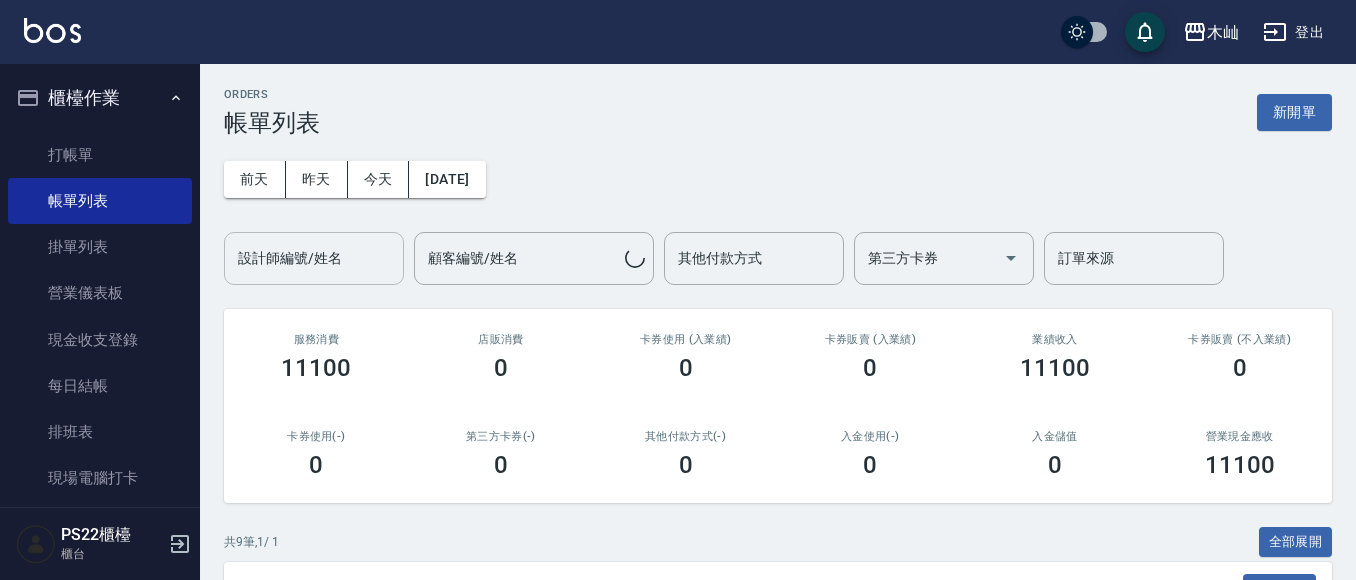 drag, startPoint x: 337, startPoint y: 268, endPoint x: 351, endPoint y: 266, distance: 14.142136 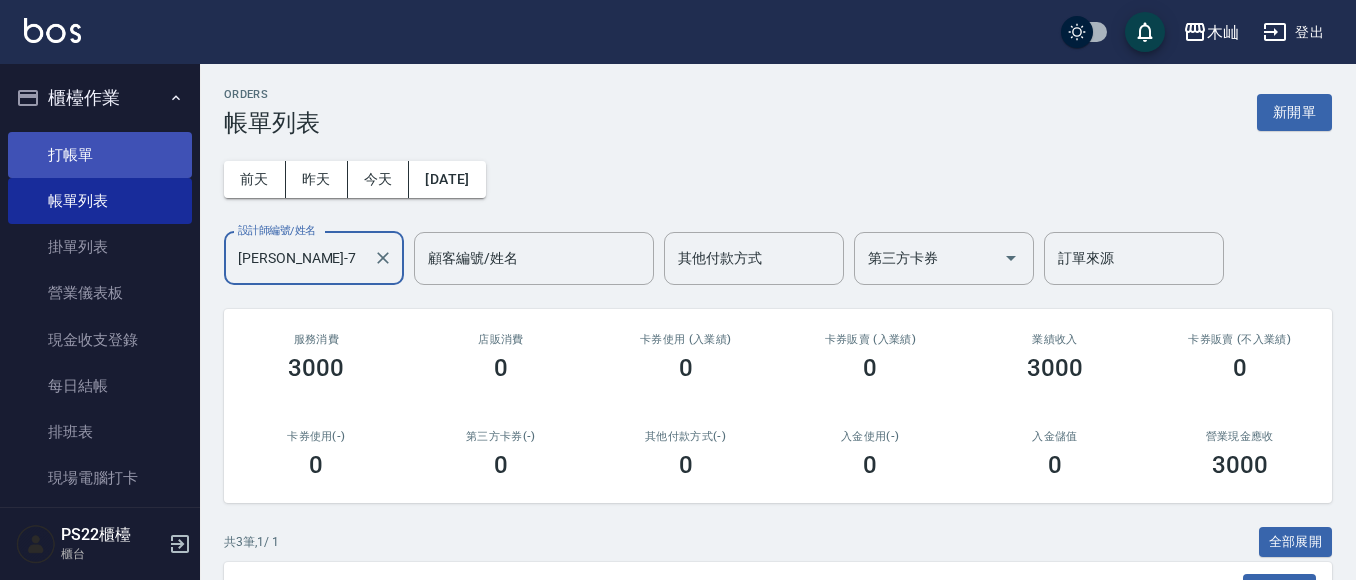 type on "[PERSON_NAME]-7" 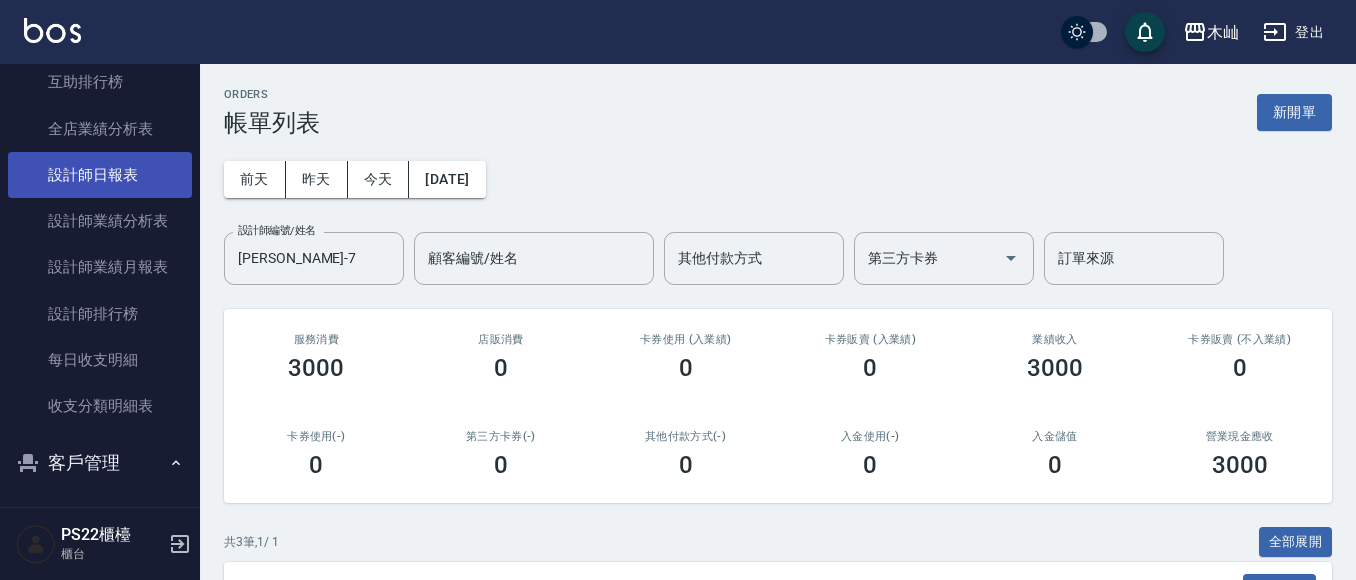 scroll, scrollTop: 600, scrollLeft: 0, axis: vertical 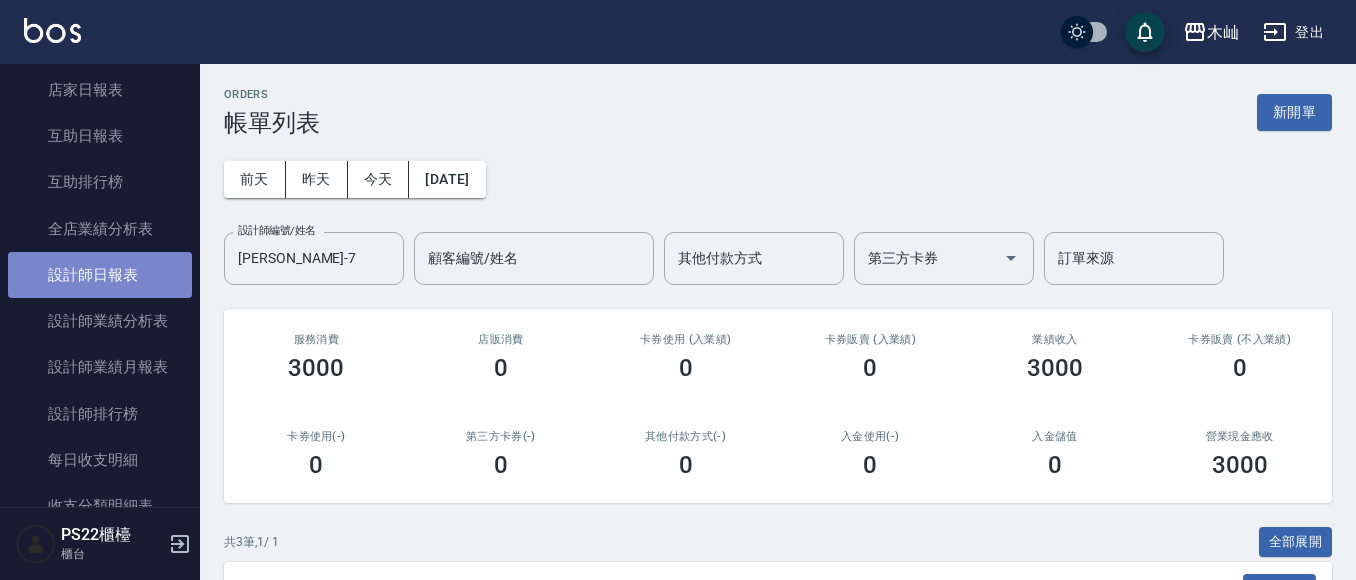 click on "設計師日報表" at bounding box center [100, 275] 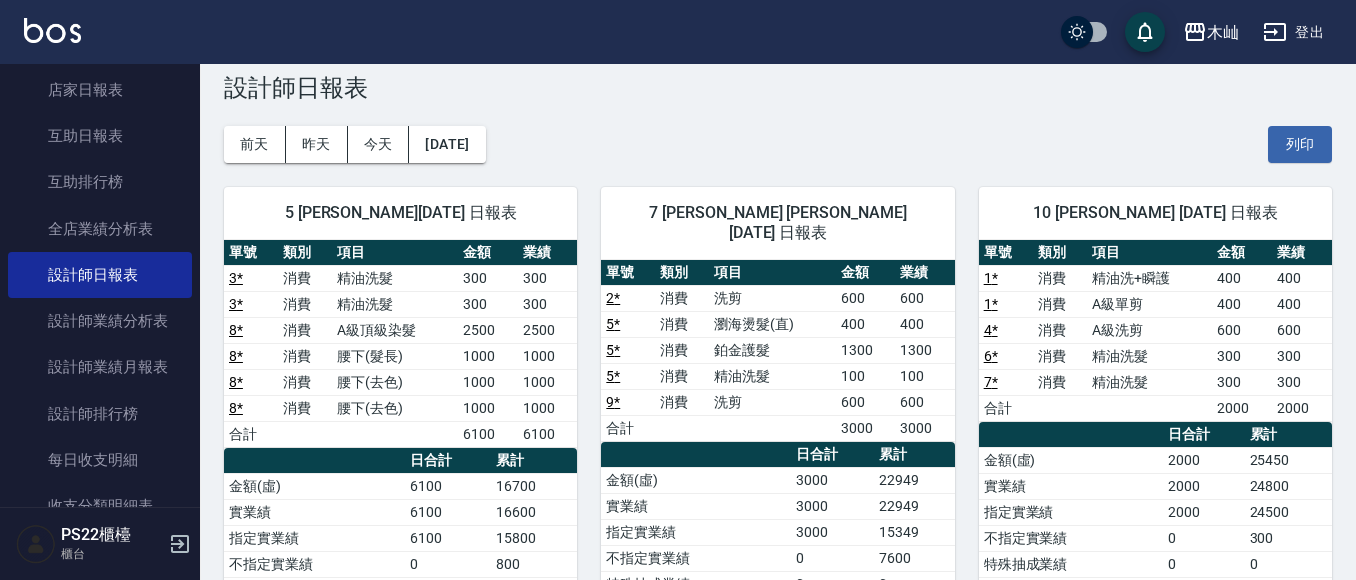 scroll, scrollTop: 0, scrollLeft: 0, axis: both 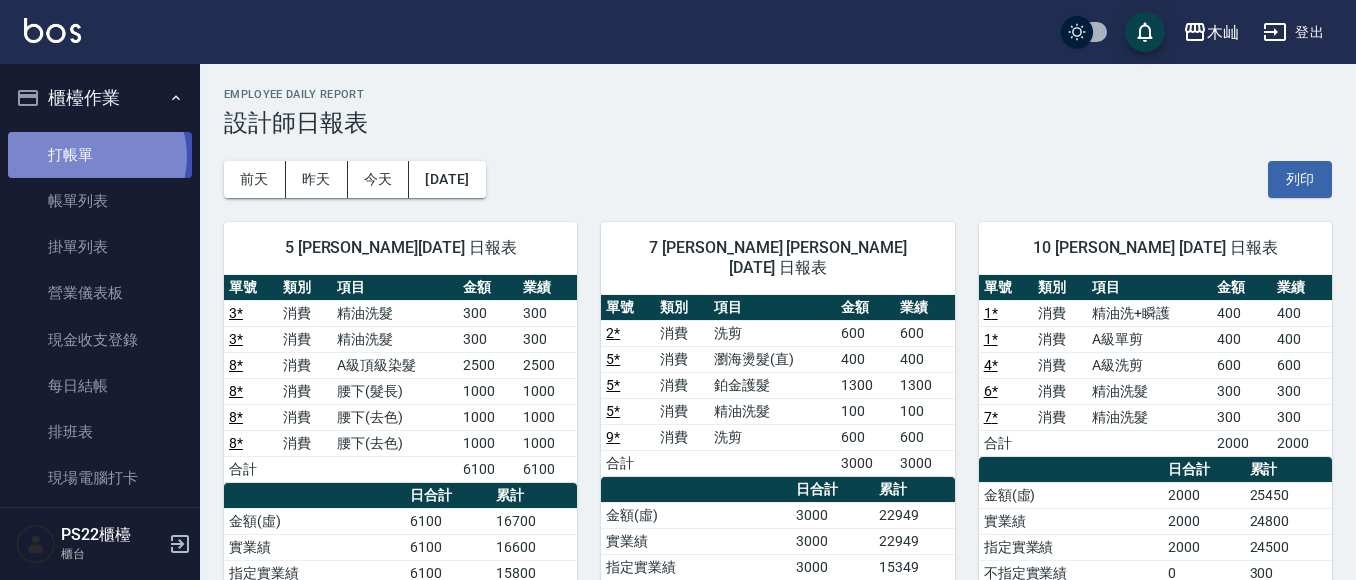 click on "打帳單" at bounding box center [100, 155] 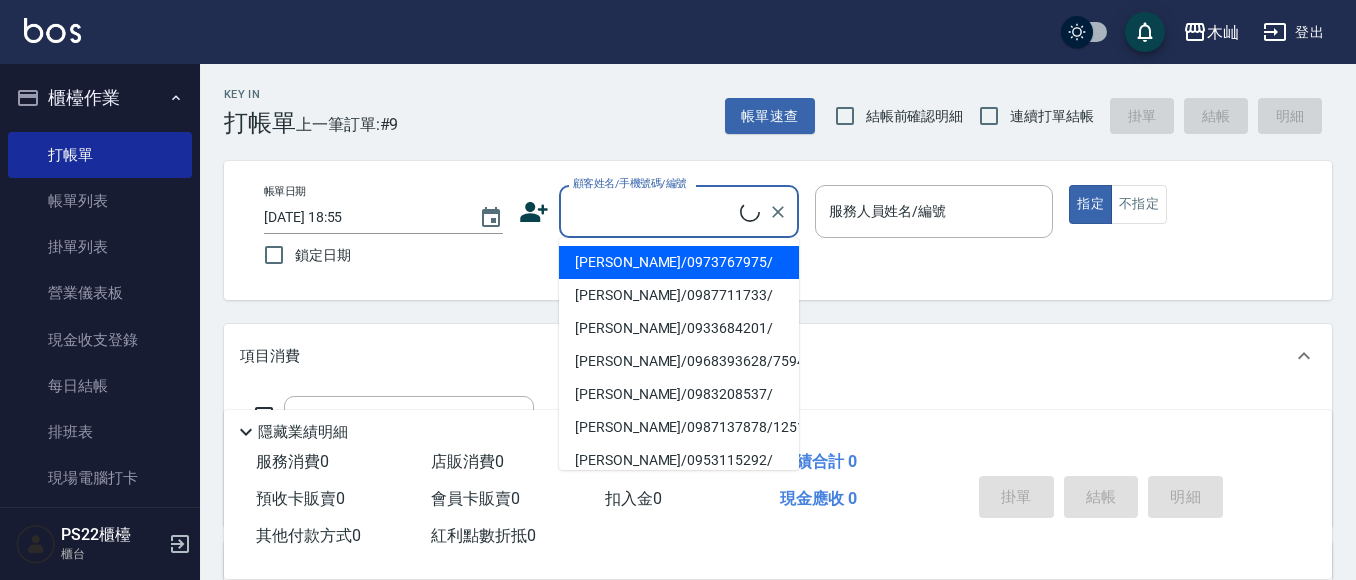 drag, startPoint x: 619, startPoint y: 165, endPoint x: 562, endPoint y: 184, distance: 60.083275 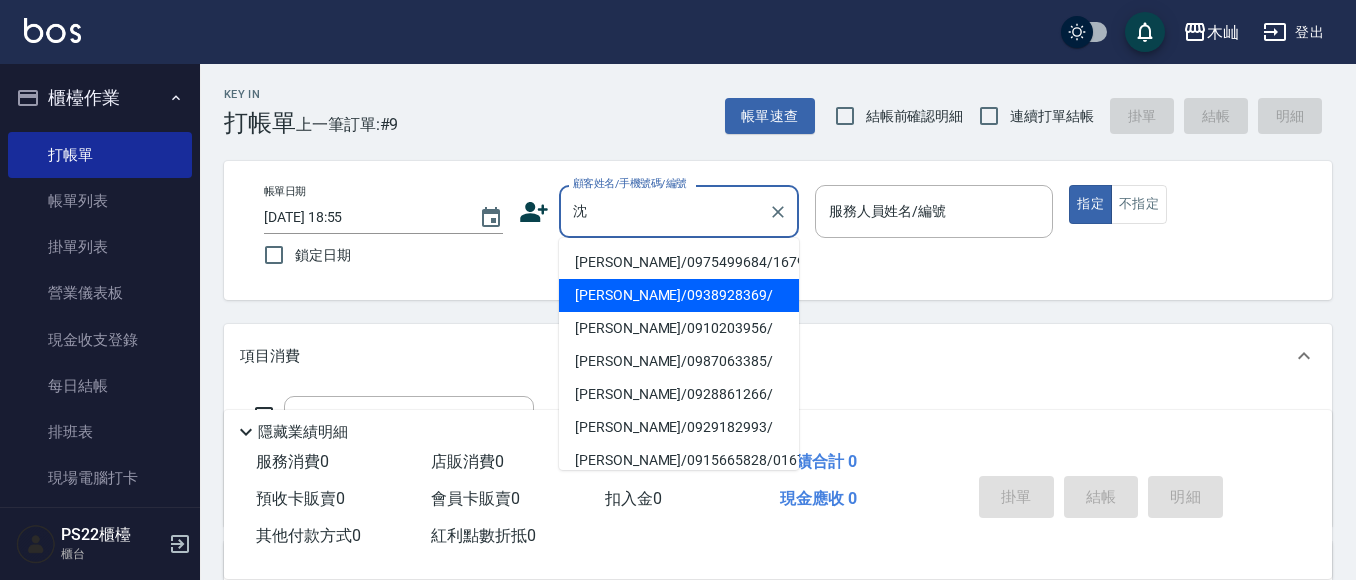 click on "[PERSON_NAME]/0938928369/" at bounding box center [679, 295] 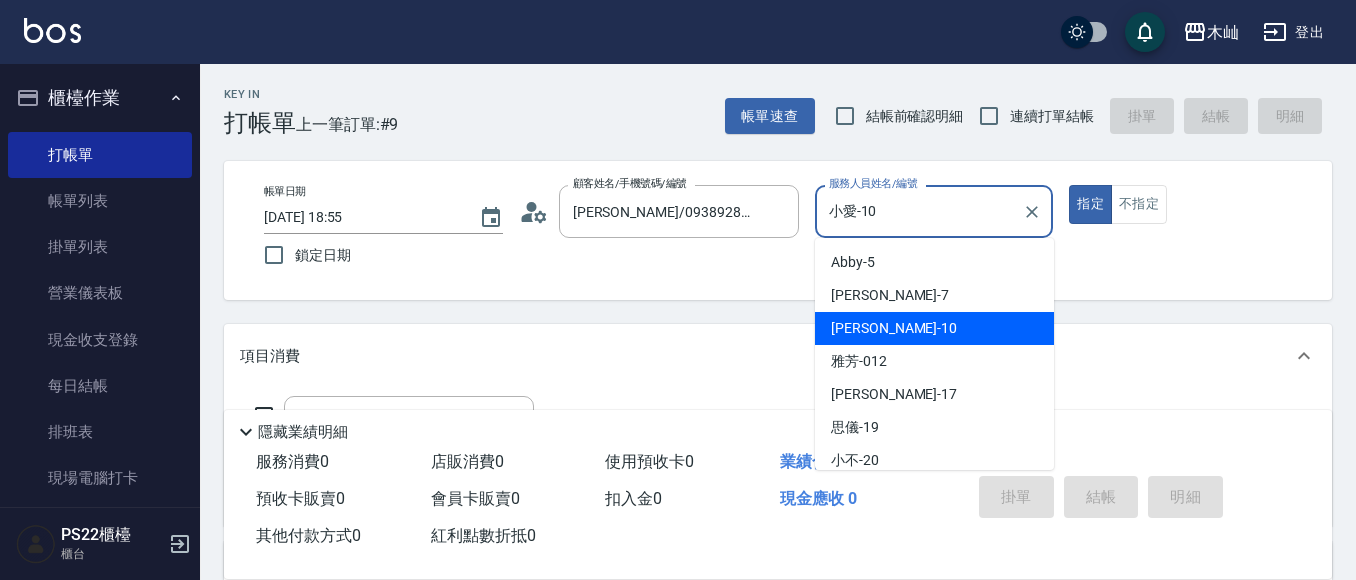 drag, startPoint x: 869, startPoint y: 217, endPoint x: 825, endPoint y: 245, distance: 52.153618 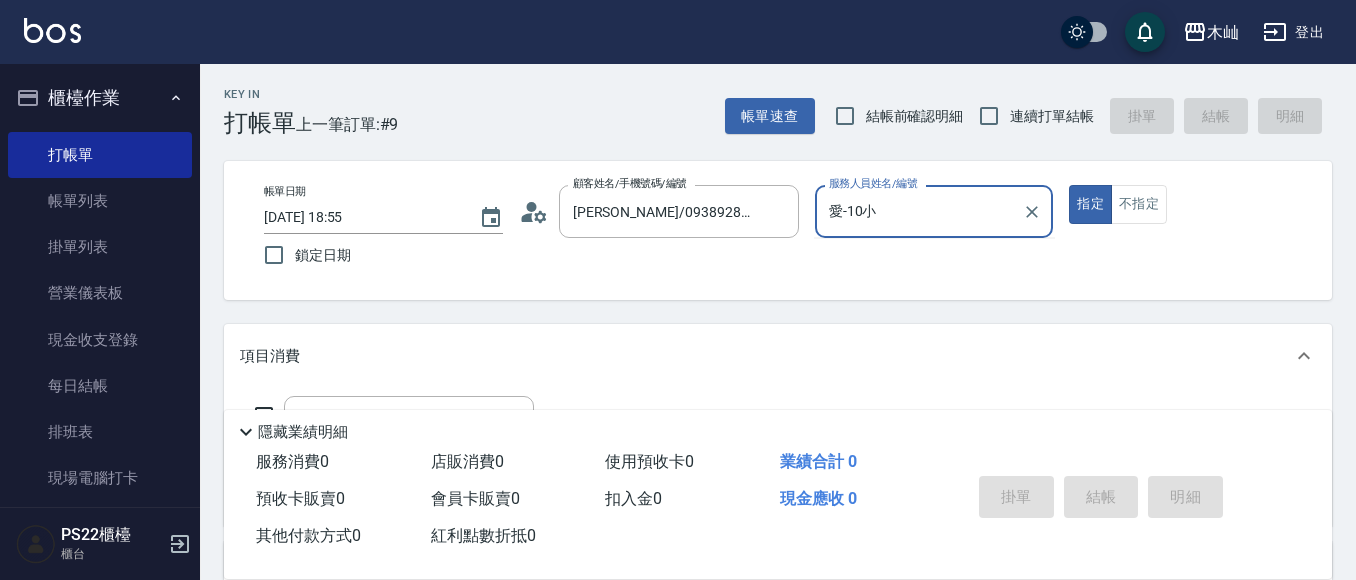 click on "愛-10小" at bounding box center (919, 211) 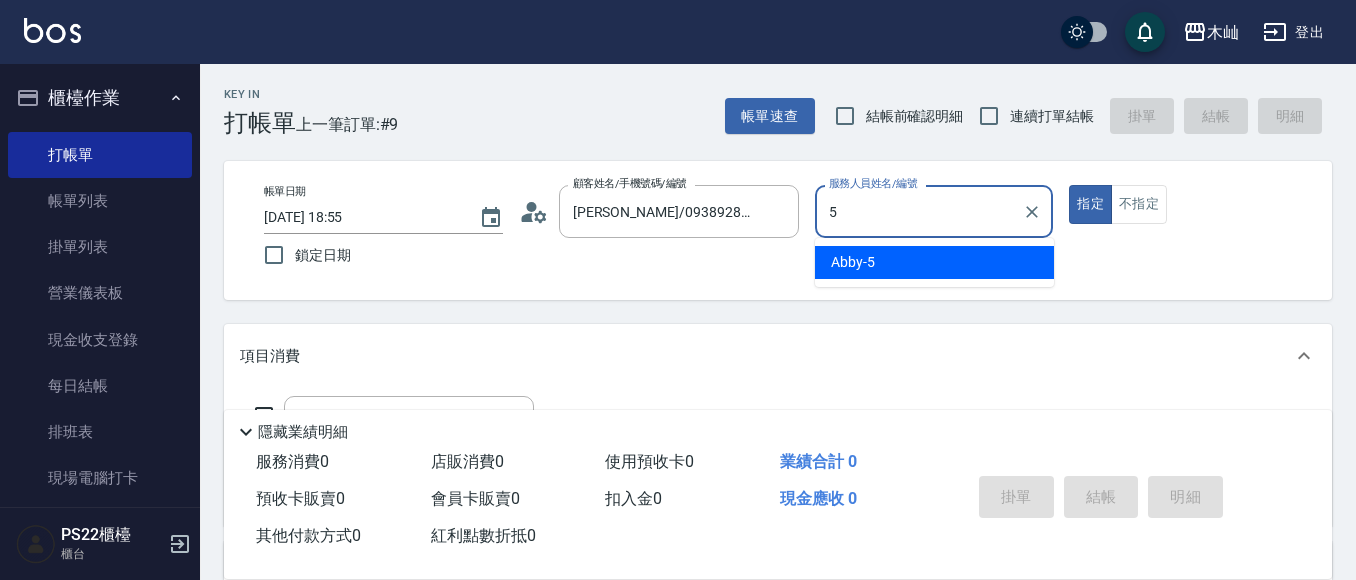 type on "Abby-5" 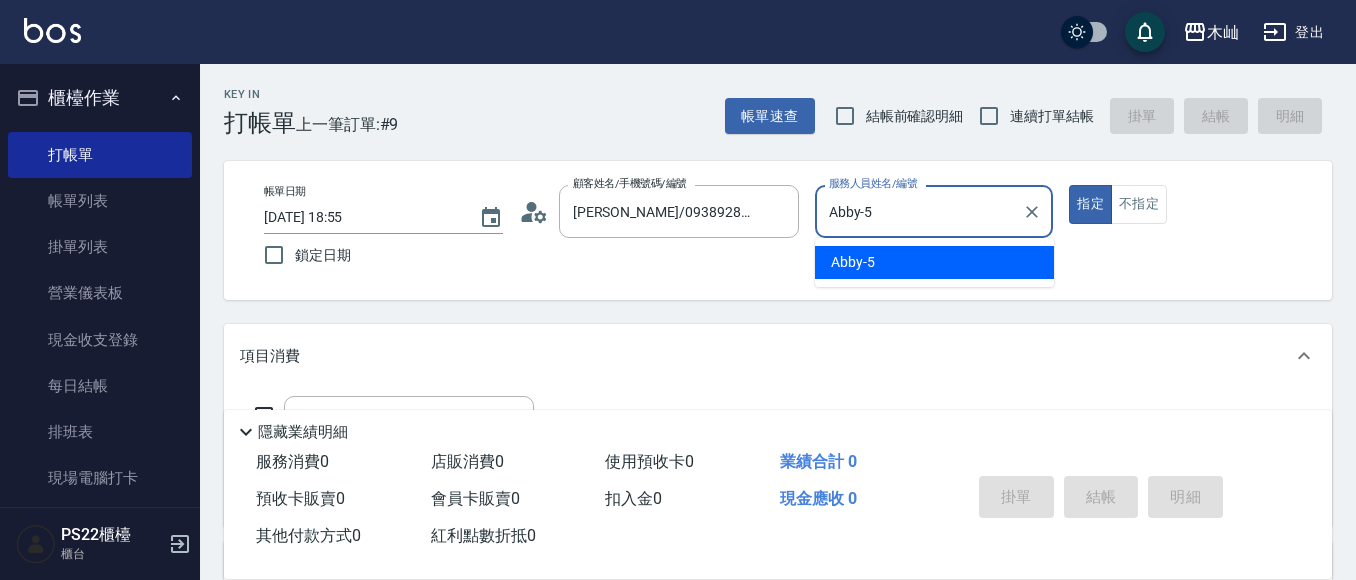 type on "true" 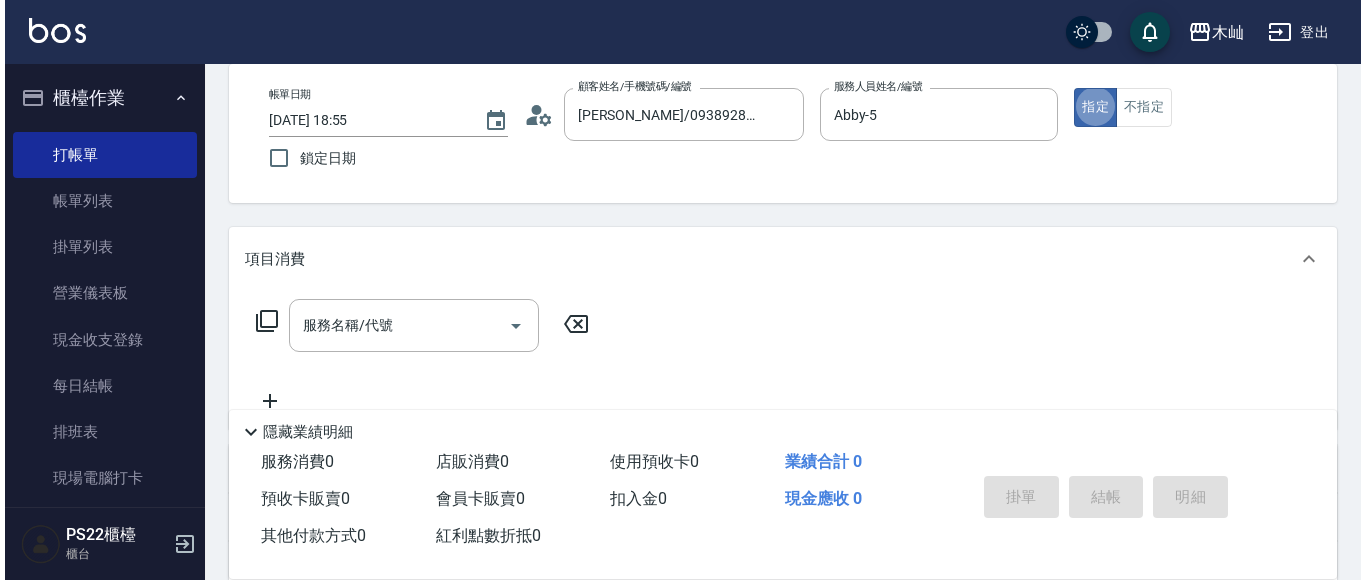 scroll, scrollTop: 200, scrollLeft: 0, axis: vertical 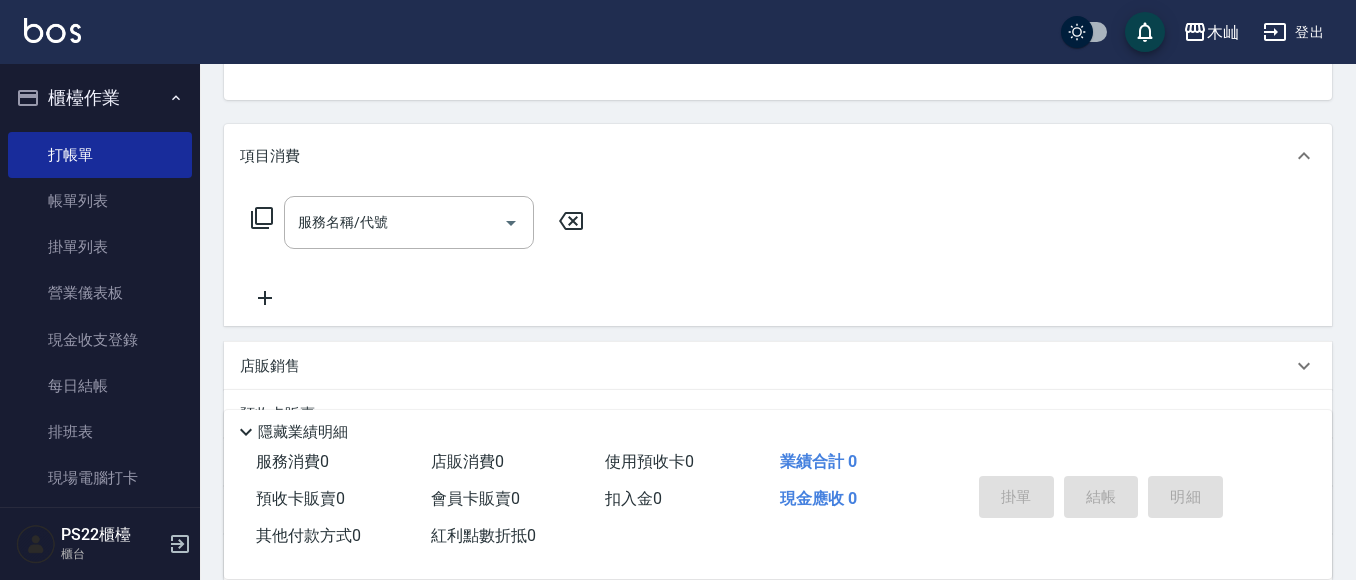 click 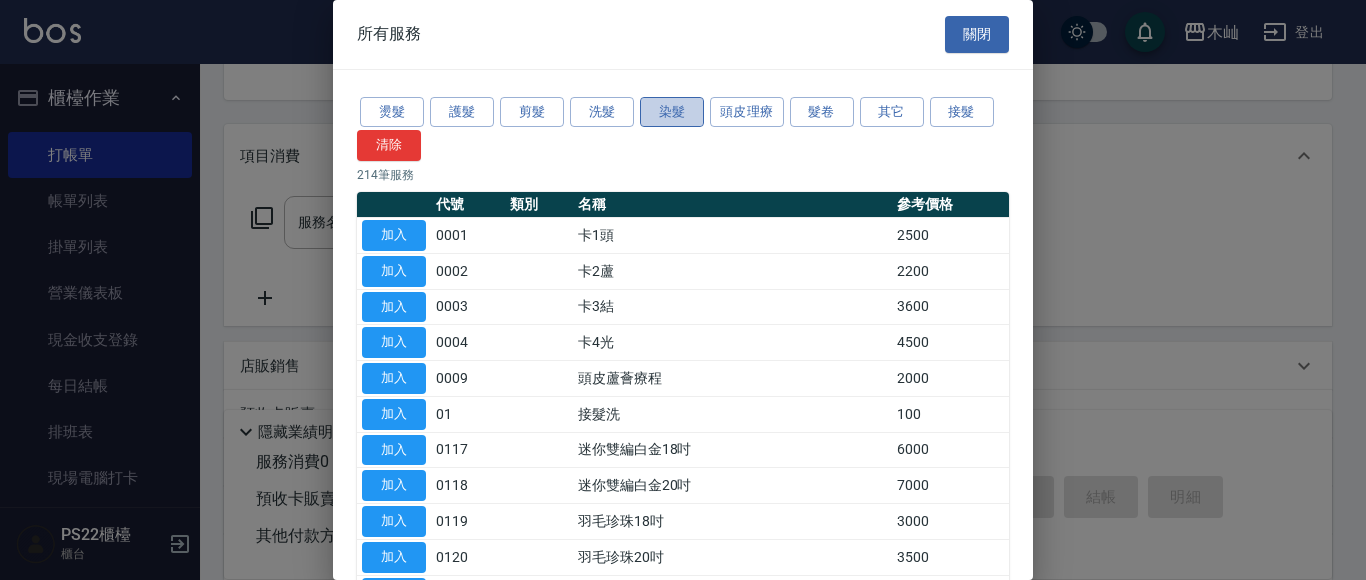click on "染髮" at bounding box center [672, 112] 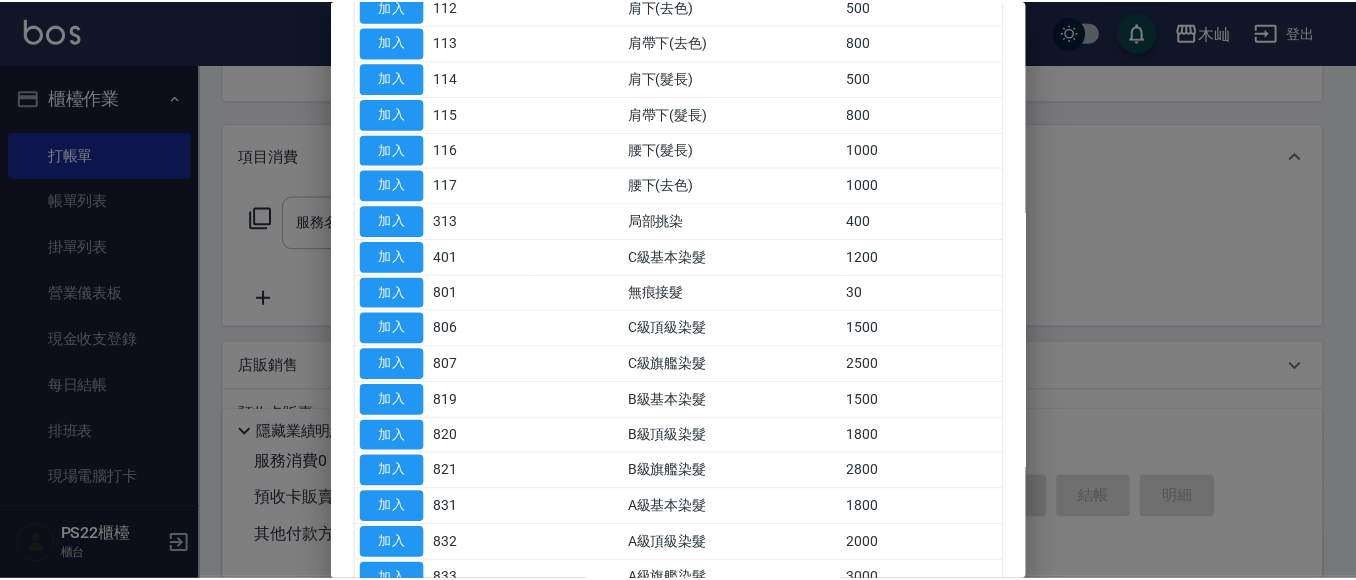 scroll, scrollTop: 400, scrollLeft: 0, axis: vertical 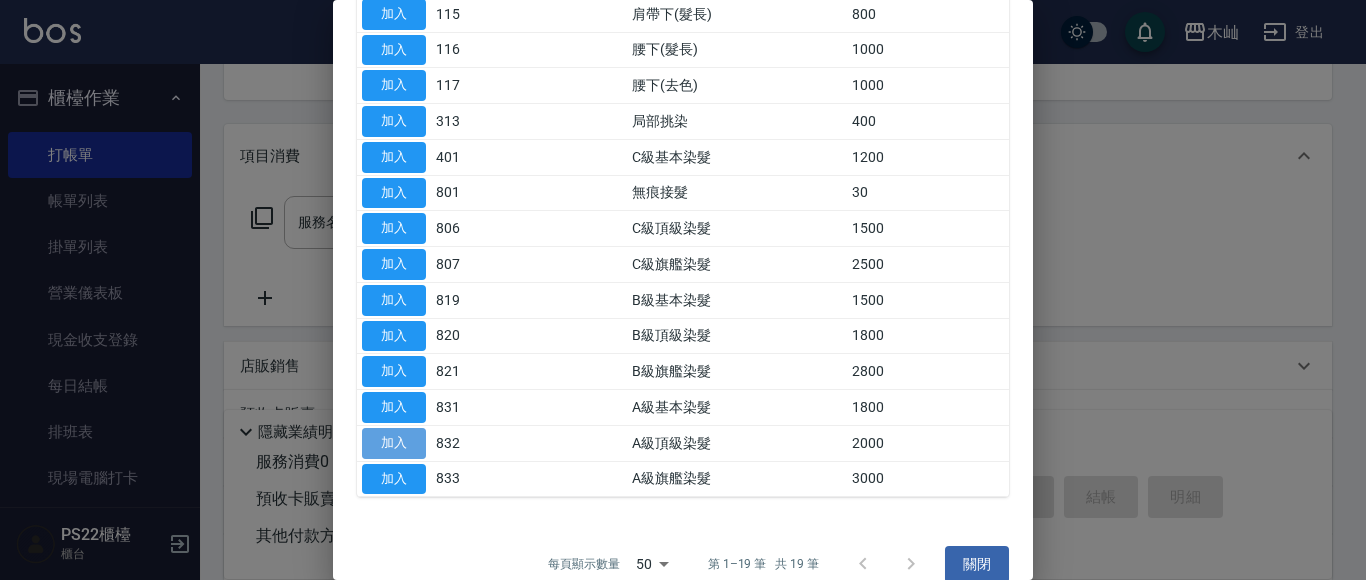 click on "加入" at bounding box center (394, 443) 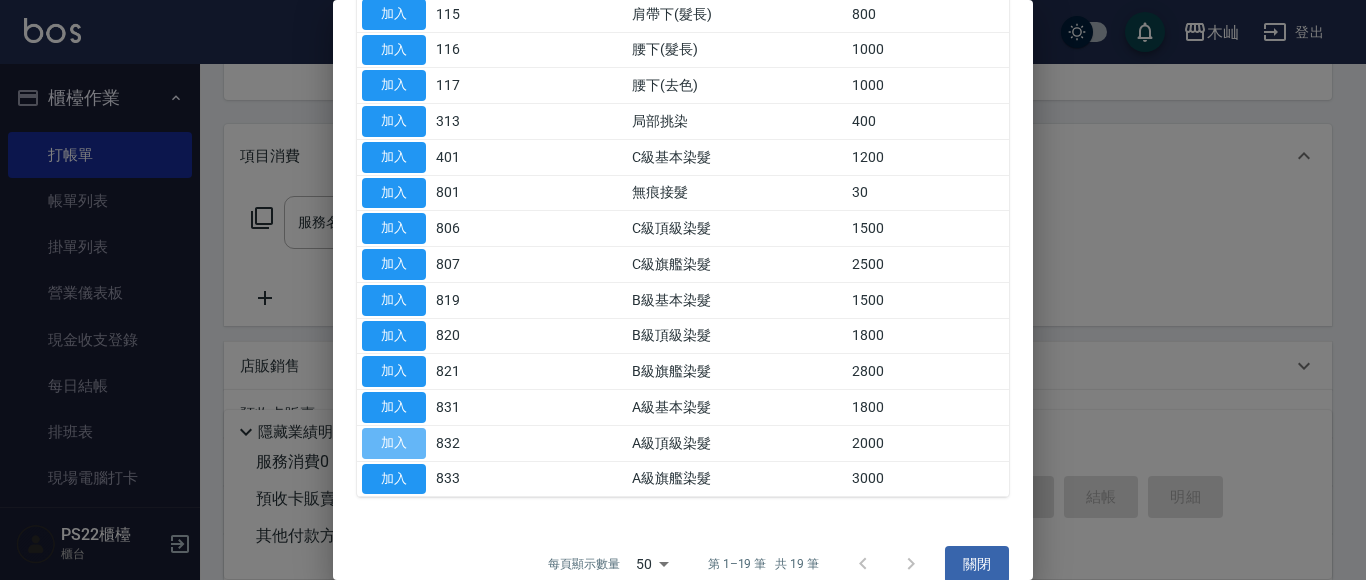 type on "A級頂級染髮(832)" 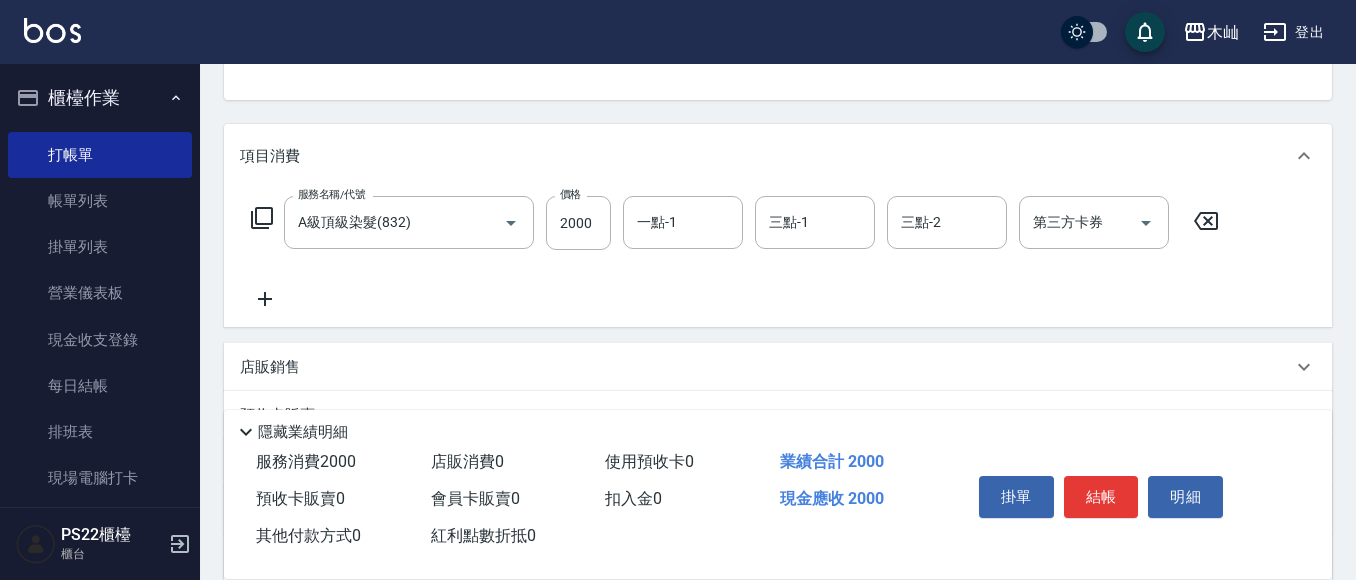 click 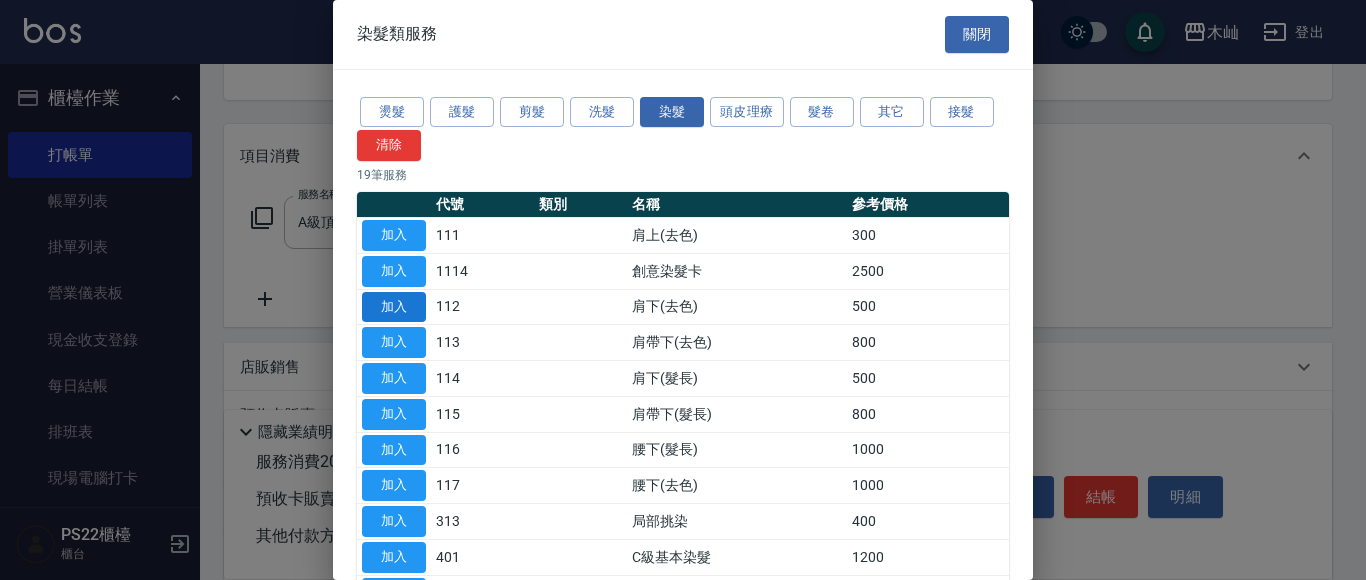 click on "加入" at bounding box center (394, 307) 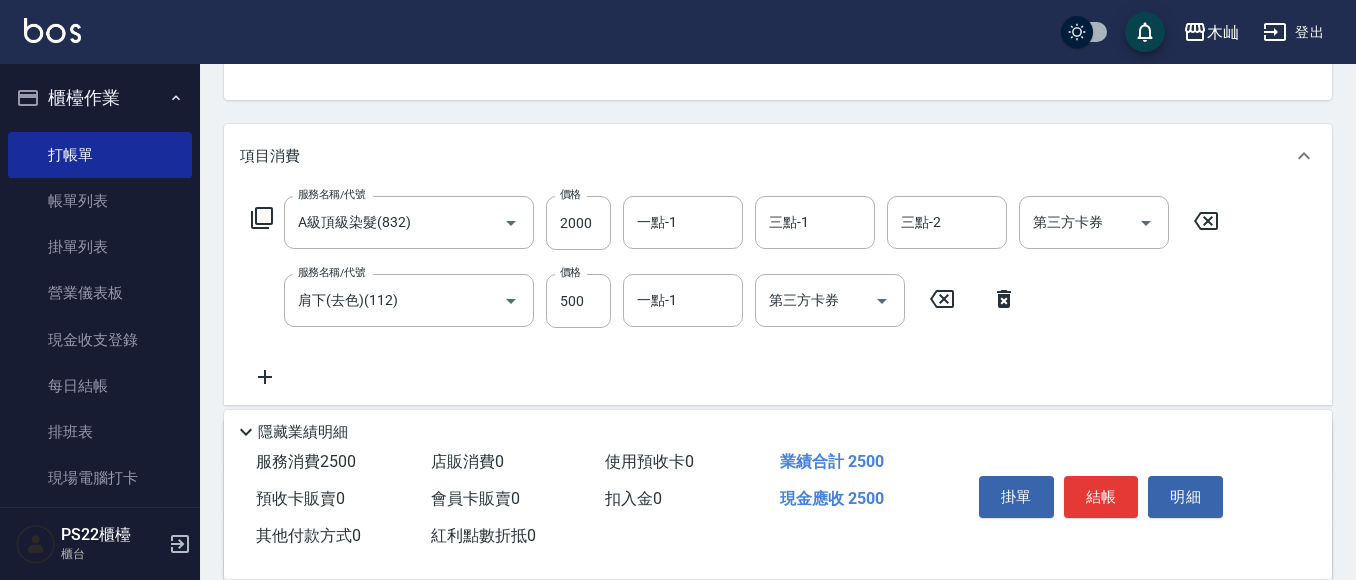 click 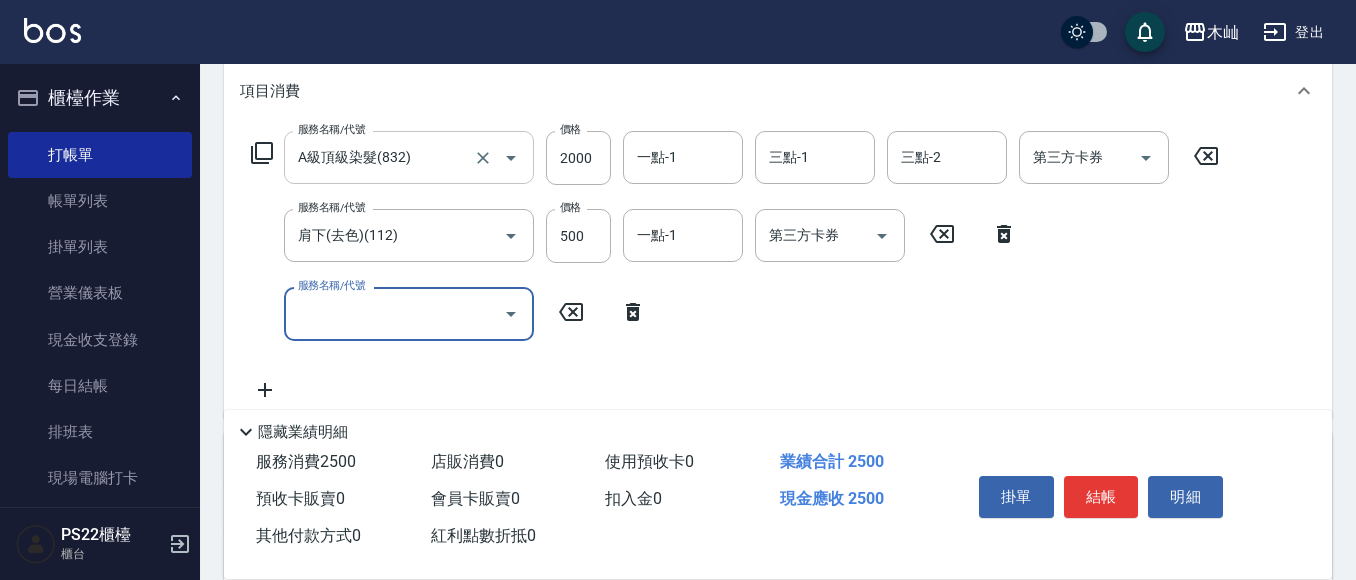 scroll, scrollTop: 300, scrollLeft: 0, axis: vertical 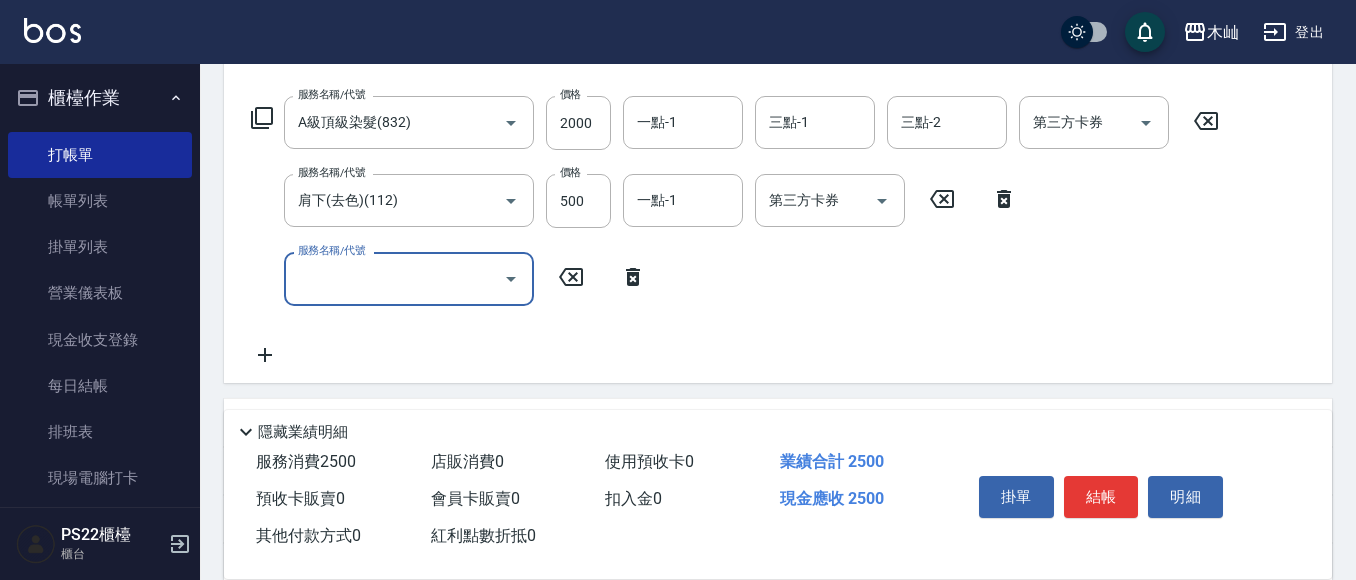 click 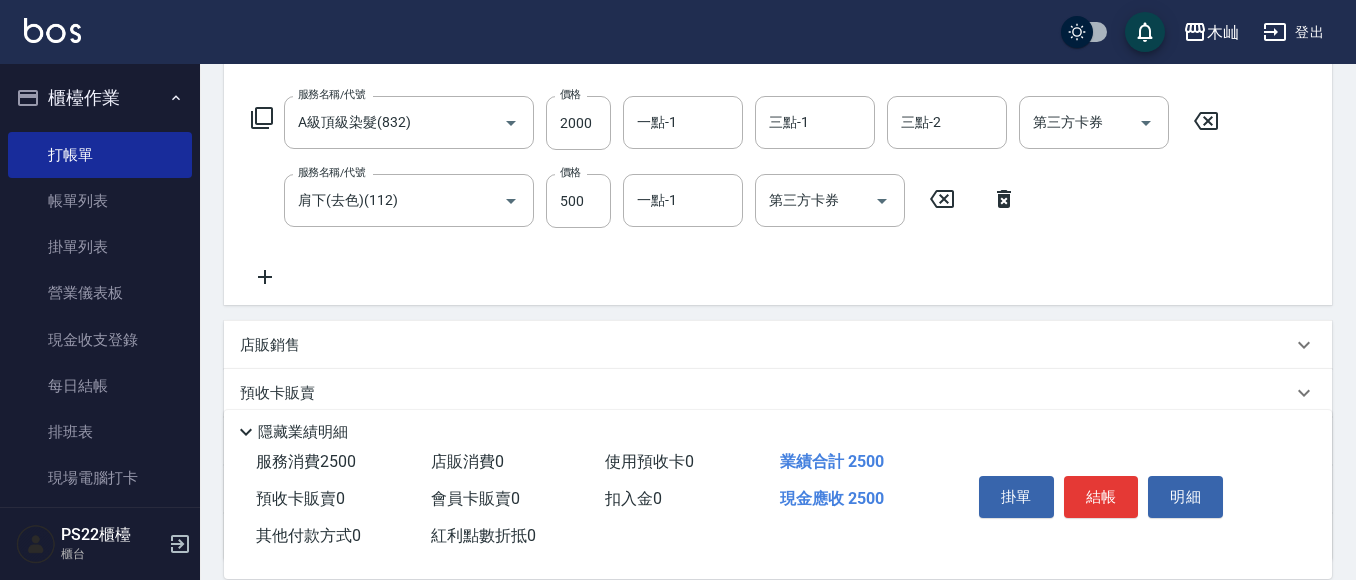 click 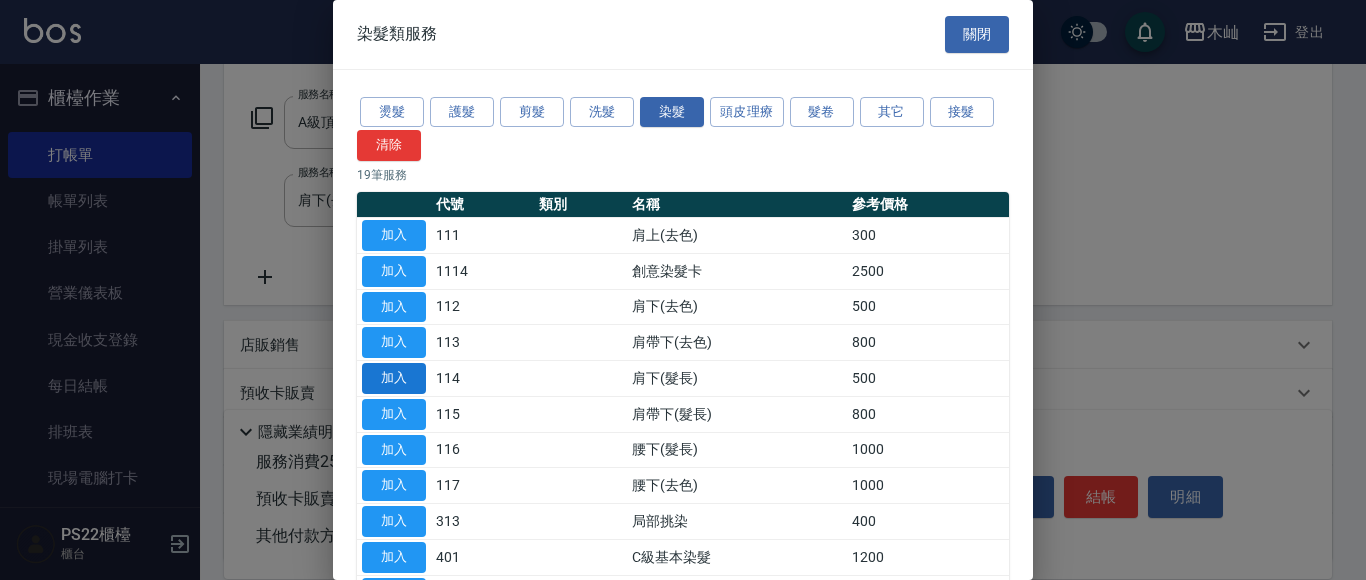 click on "加入" at bounding box center (394, 378) 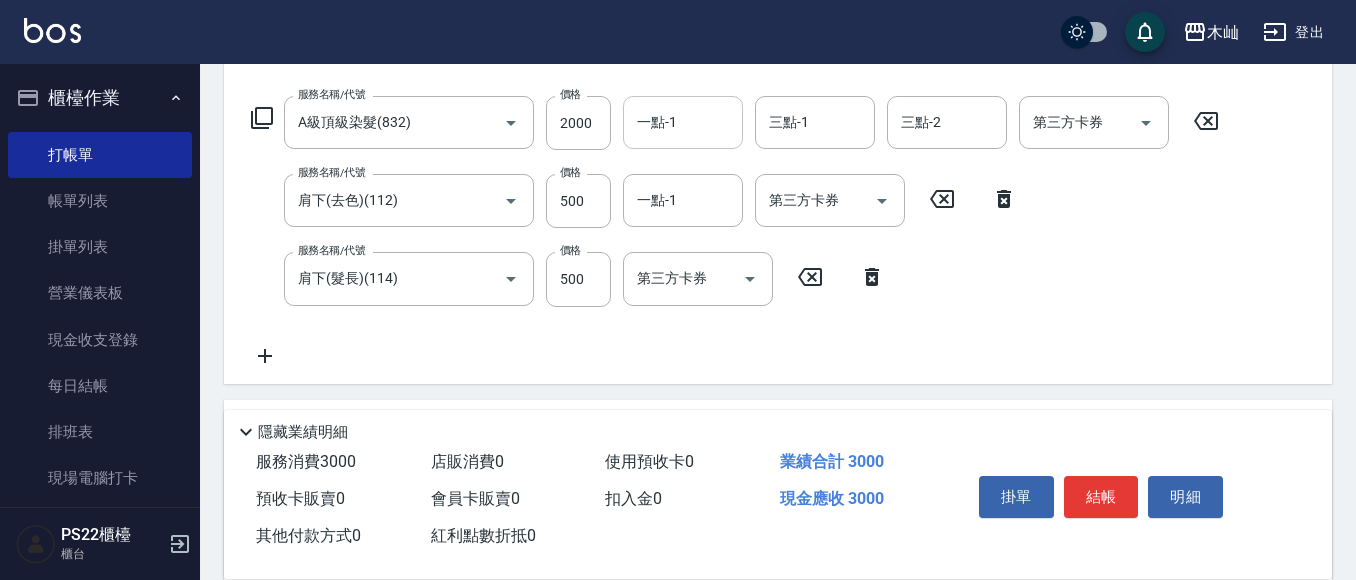 click on "一點-1" at bounding box center [683, 122] 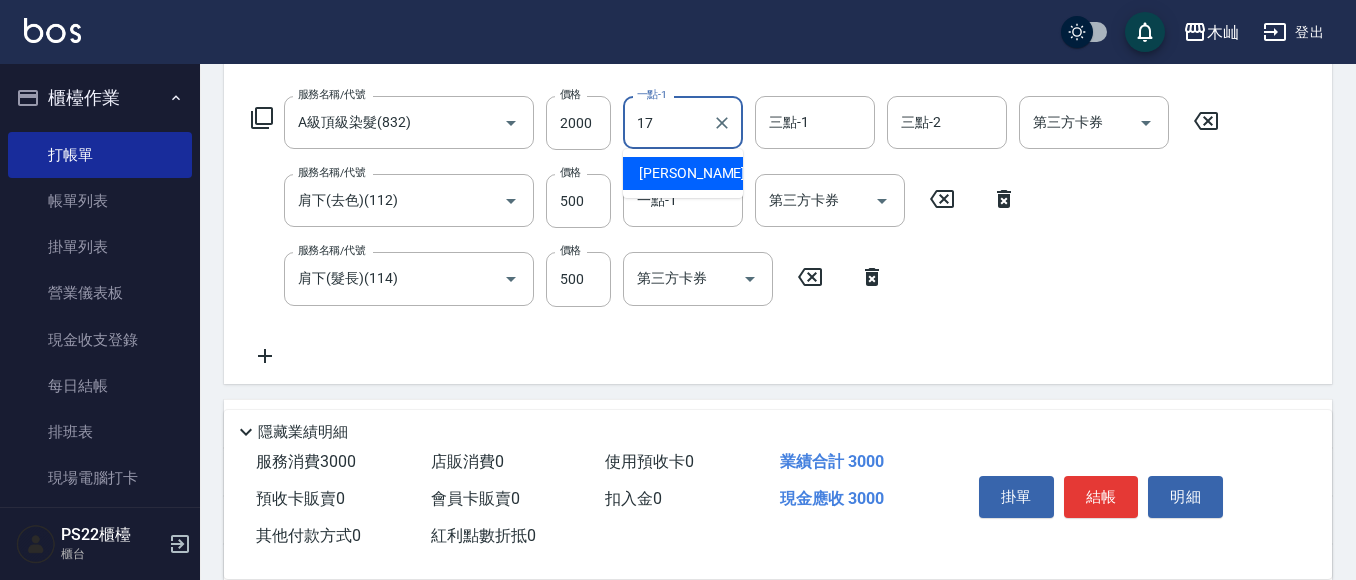type on "[PERSON_NAME]-17" 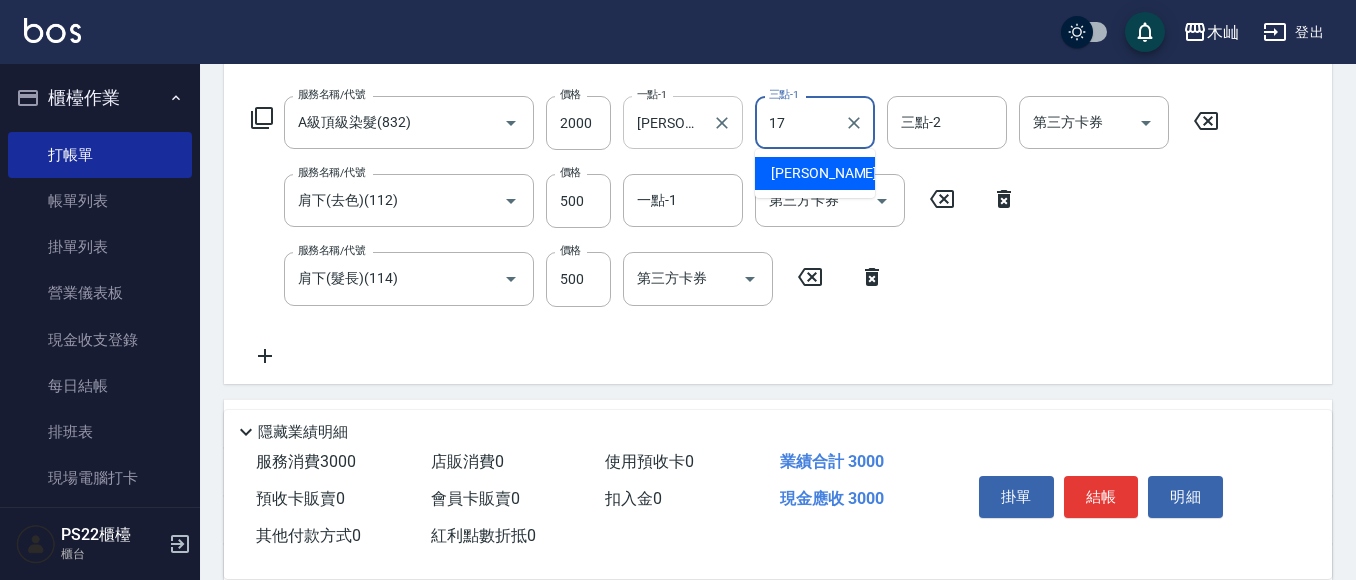 type on "[PERSON_NAME]-17" 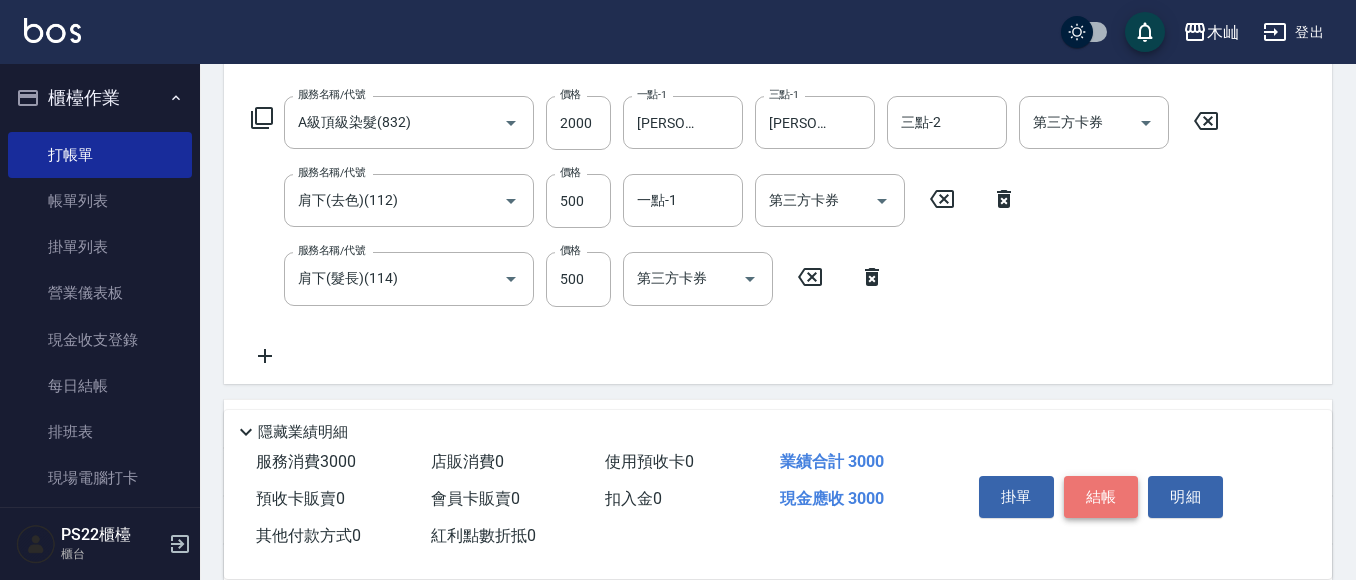 click on "結帳" at bounding box center [1101, 497] 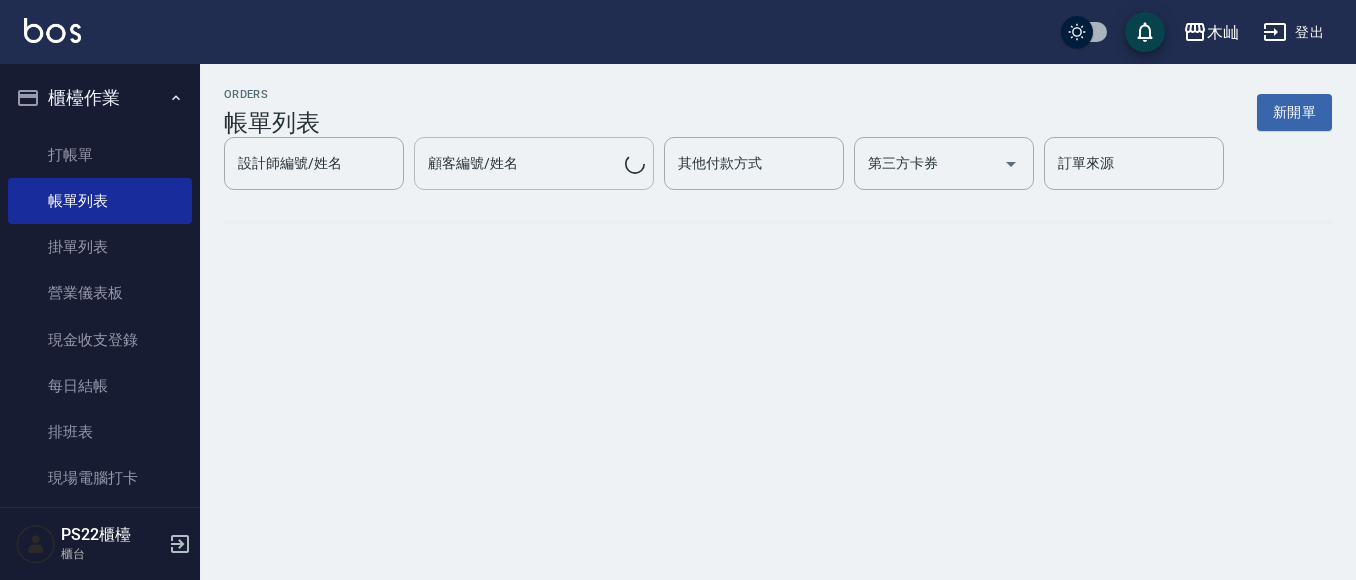 scroll, scrollTop: 0, scrollLeft: 0, axis: both 